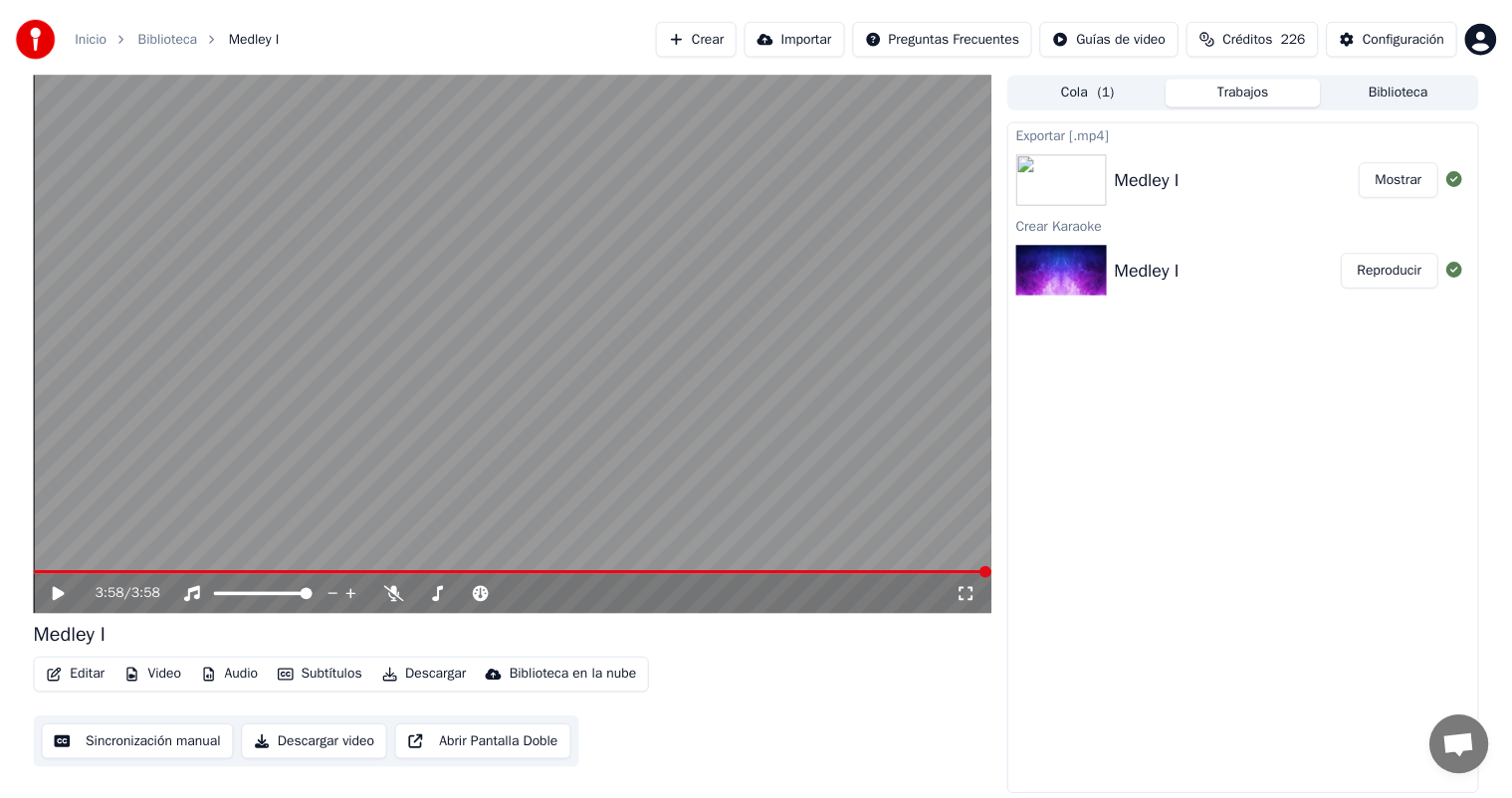 scroll, scrollTop: 0, scrollLeft: 0, axis: both 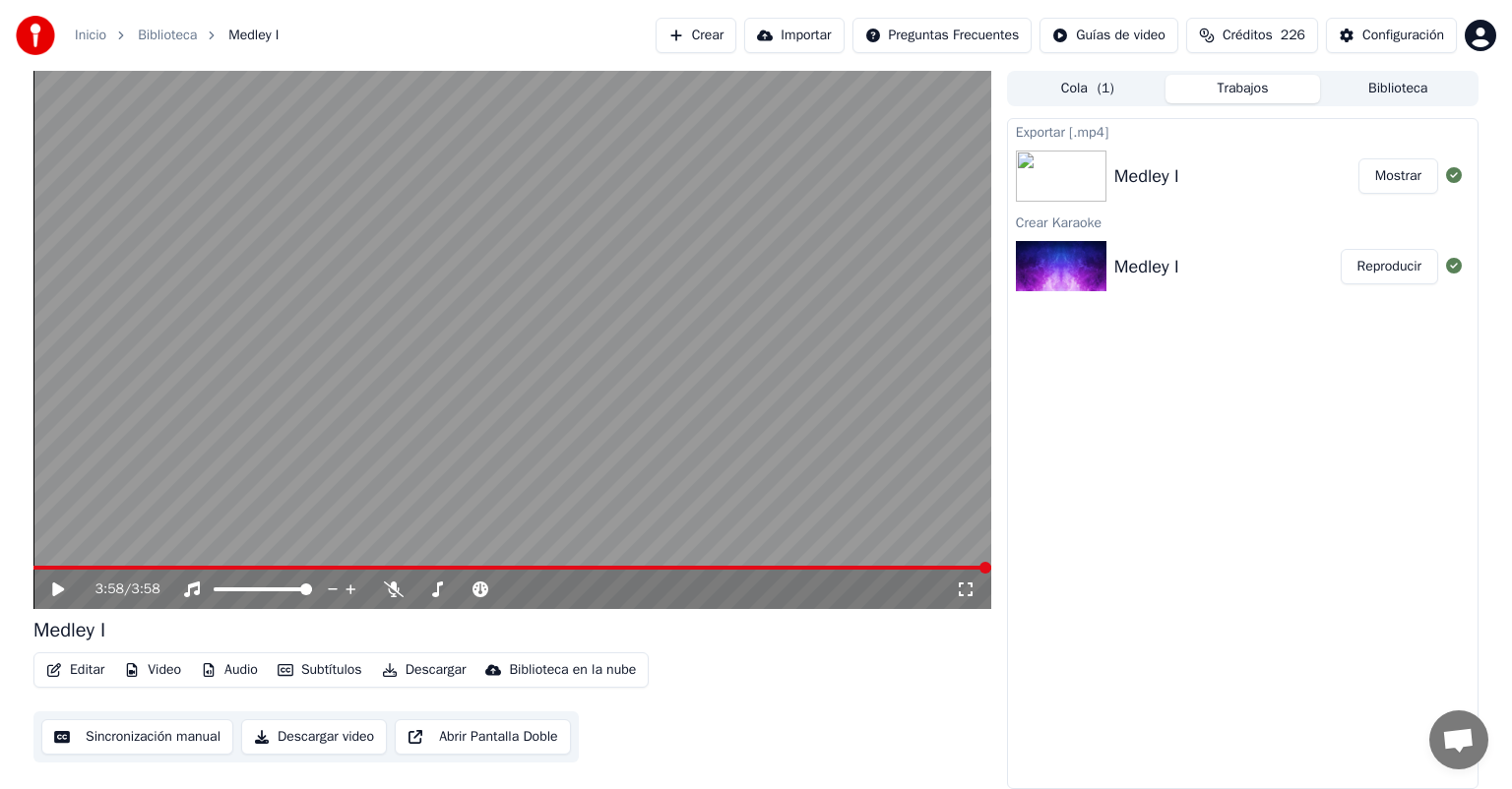 click on "Exportar [.mp4] Medley I Mostrar Crear Karaoke Medley I Reproducir" at bounding box center [1242, 454] 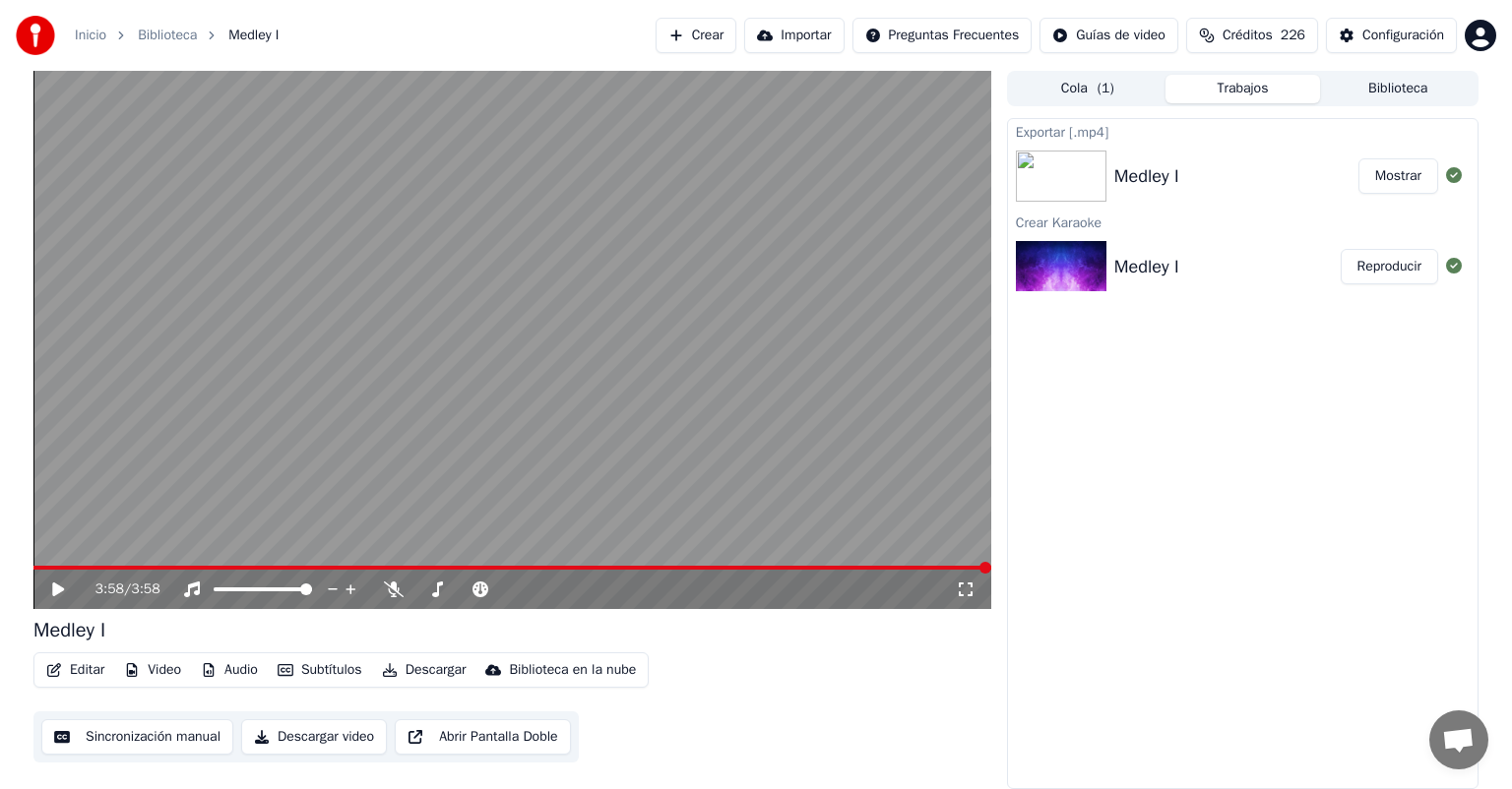 click on "Trabajos" at bounding box center [1243, 89] 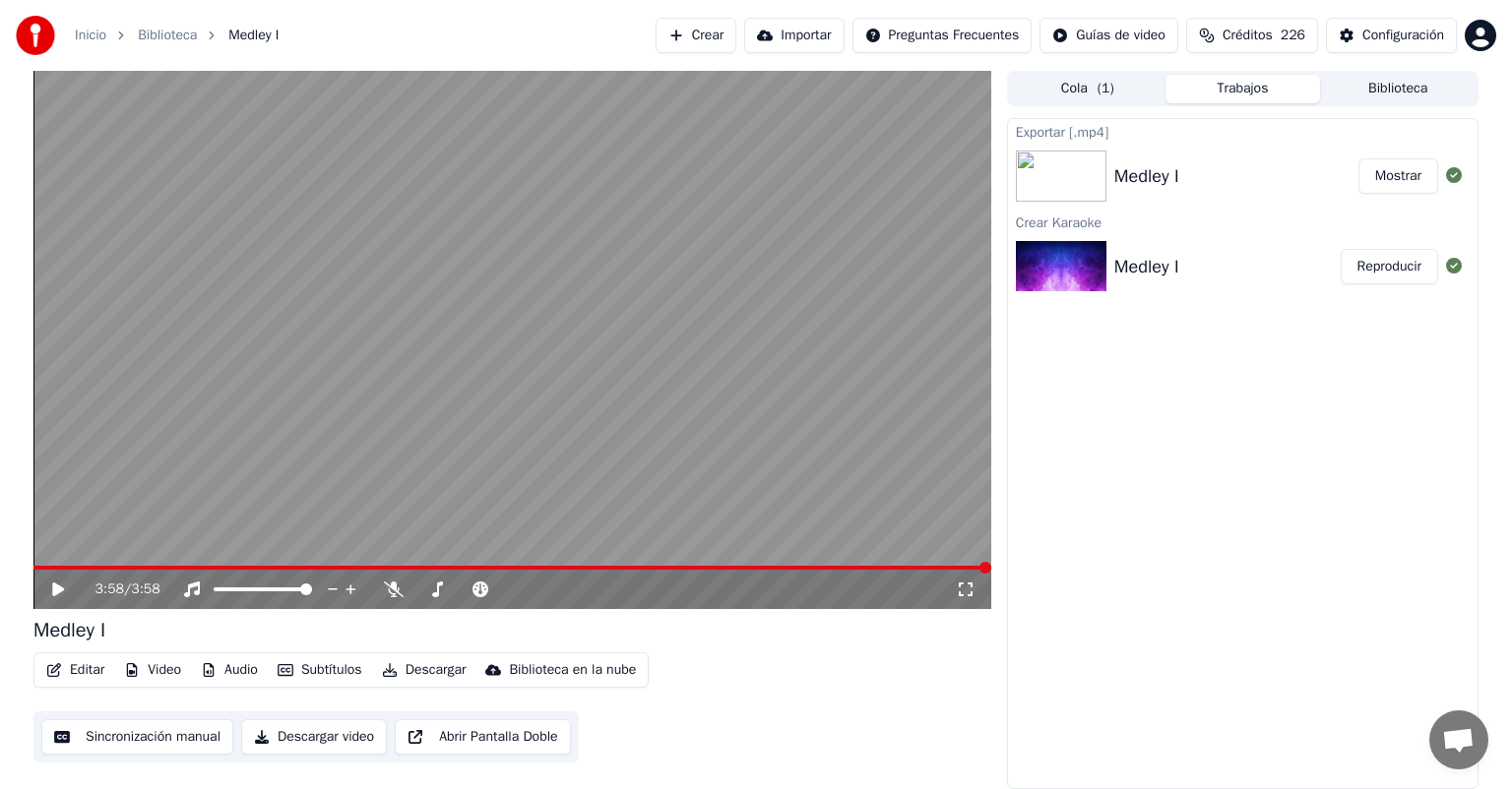 click on "Biblioteca" at bounding box center [1398, 89] 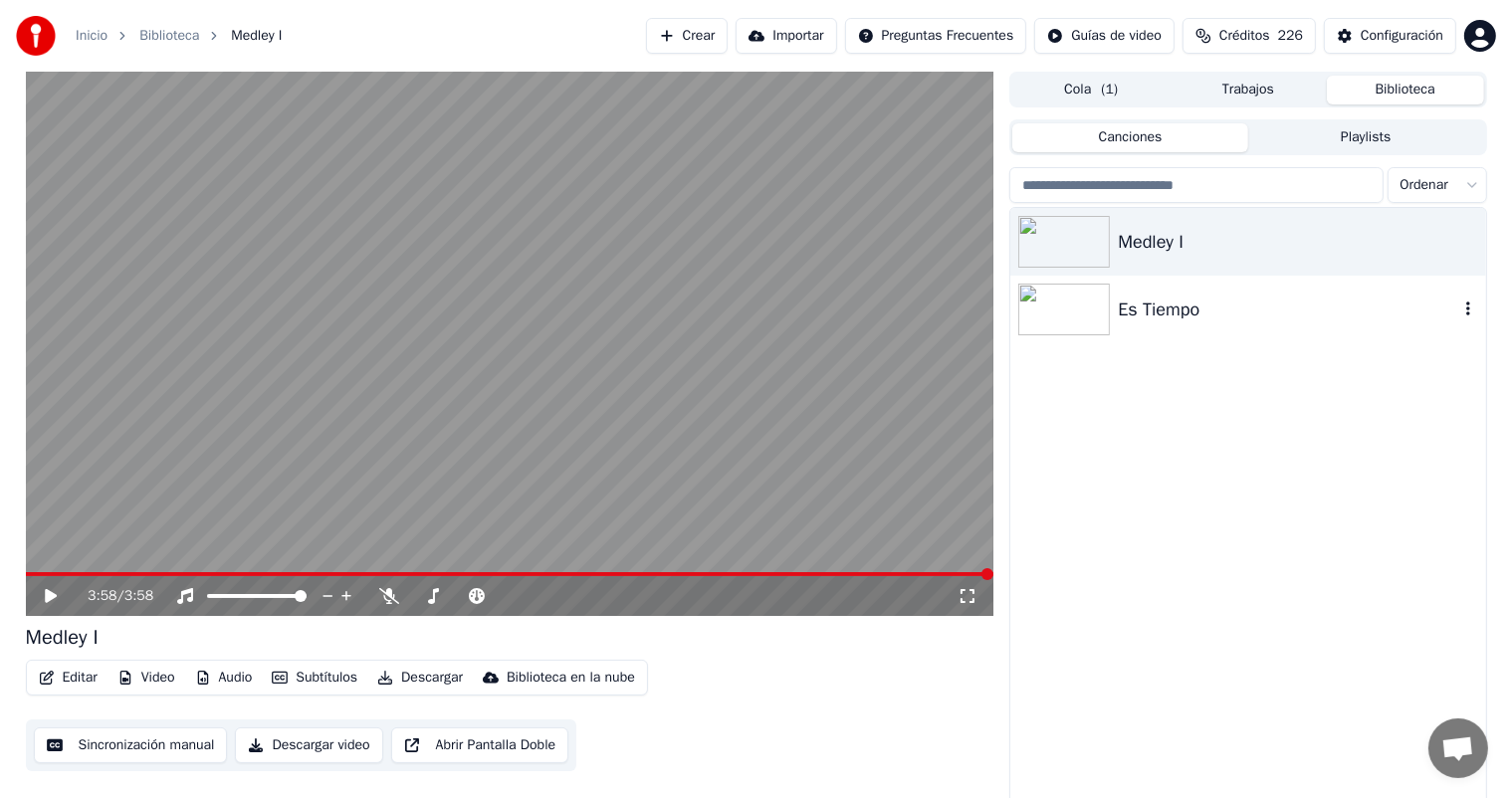 click on "Es Tiempo" at bounding box center [1287, 309] 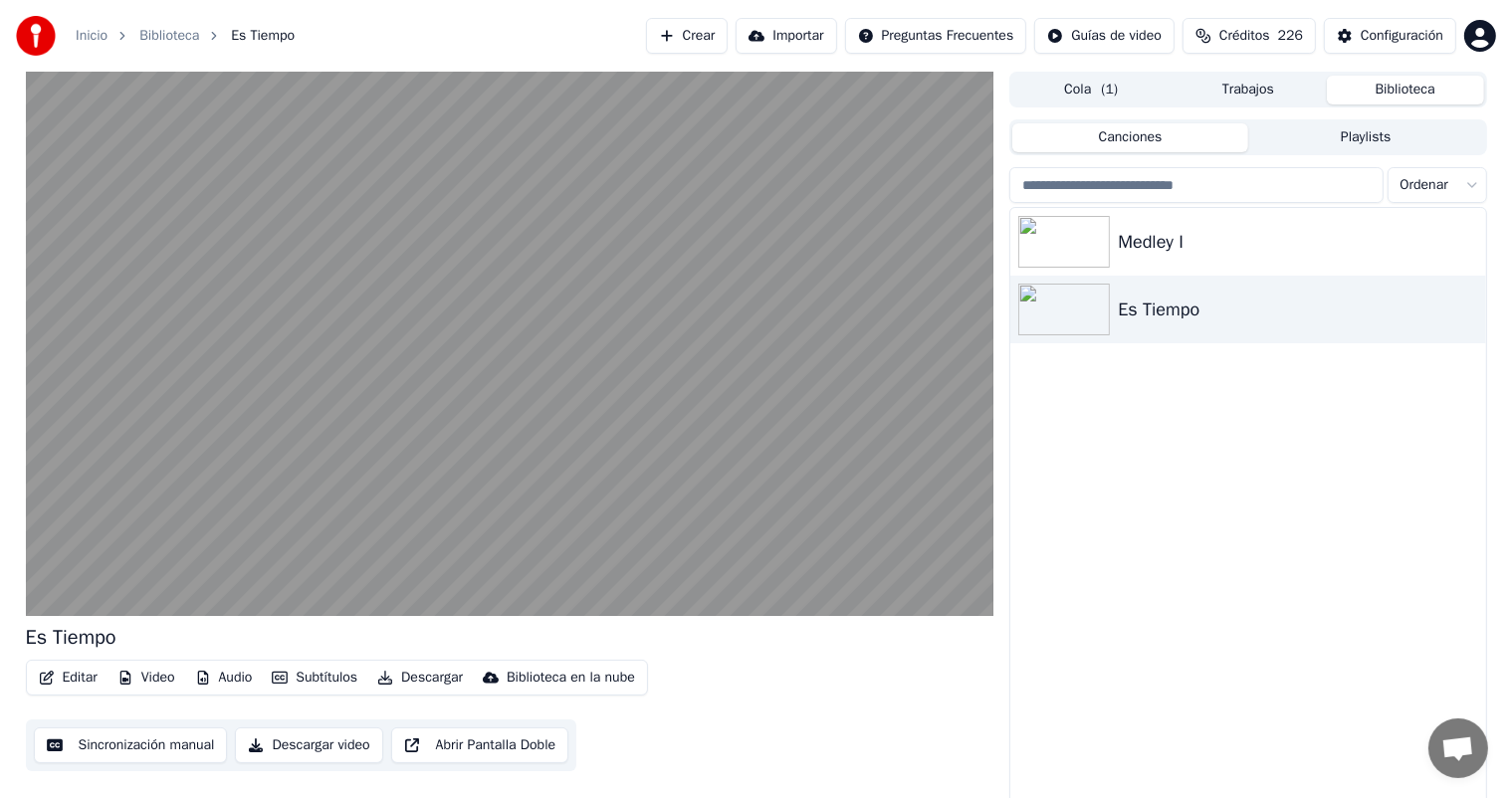 click on "Editar" at bounding box center (68, 678) 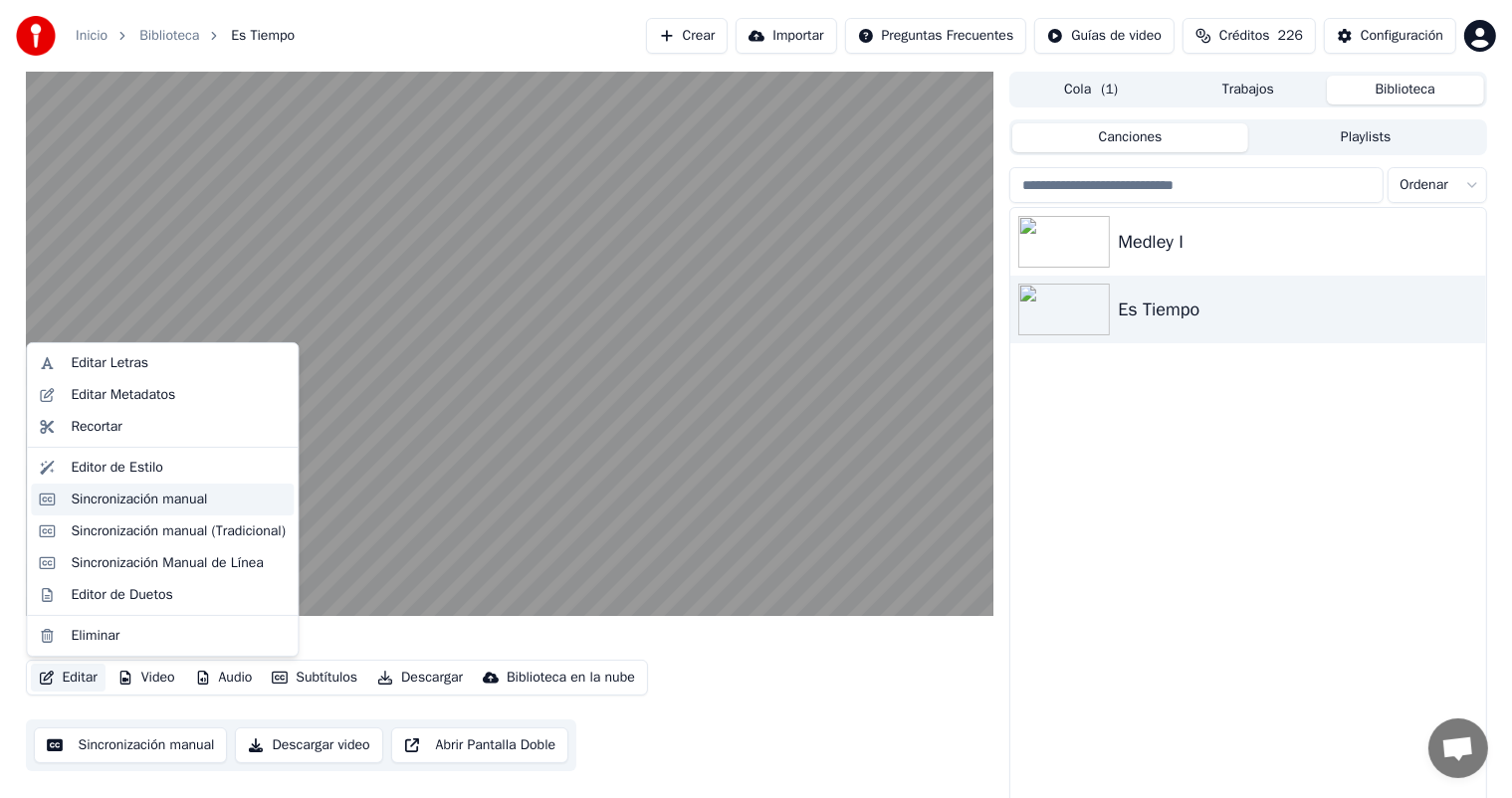 click on "Sincronización manual" at bounding box center [138, 499] 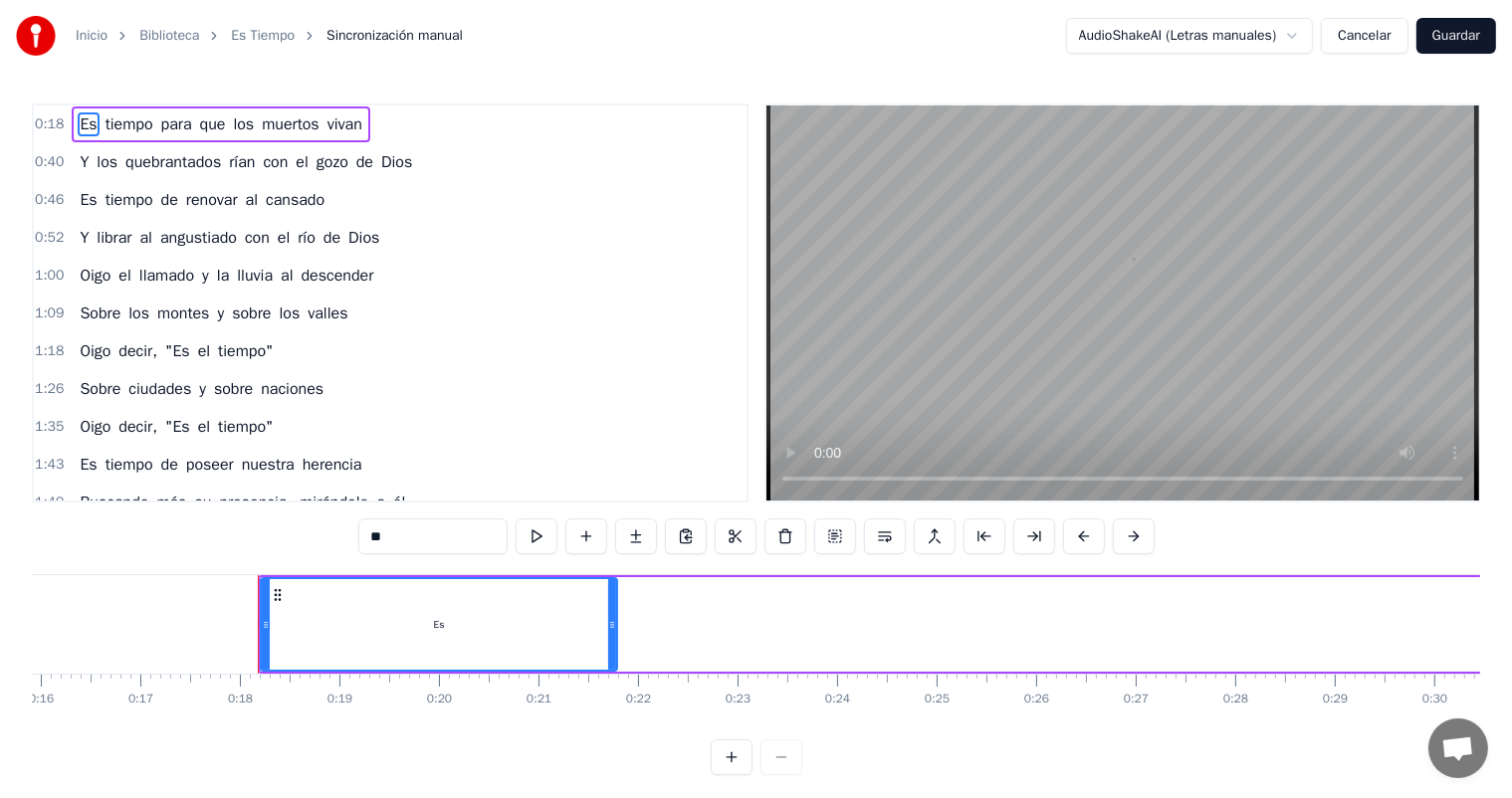 scroll, scrollTop: 0, scrollLeft: 1709, axis: horizontal 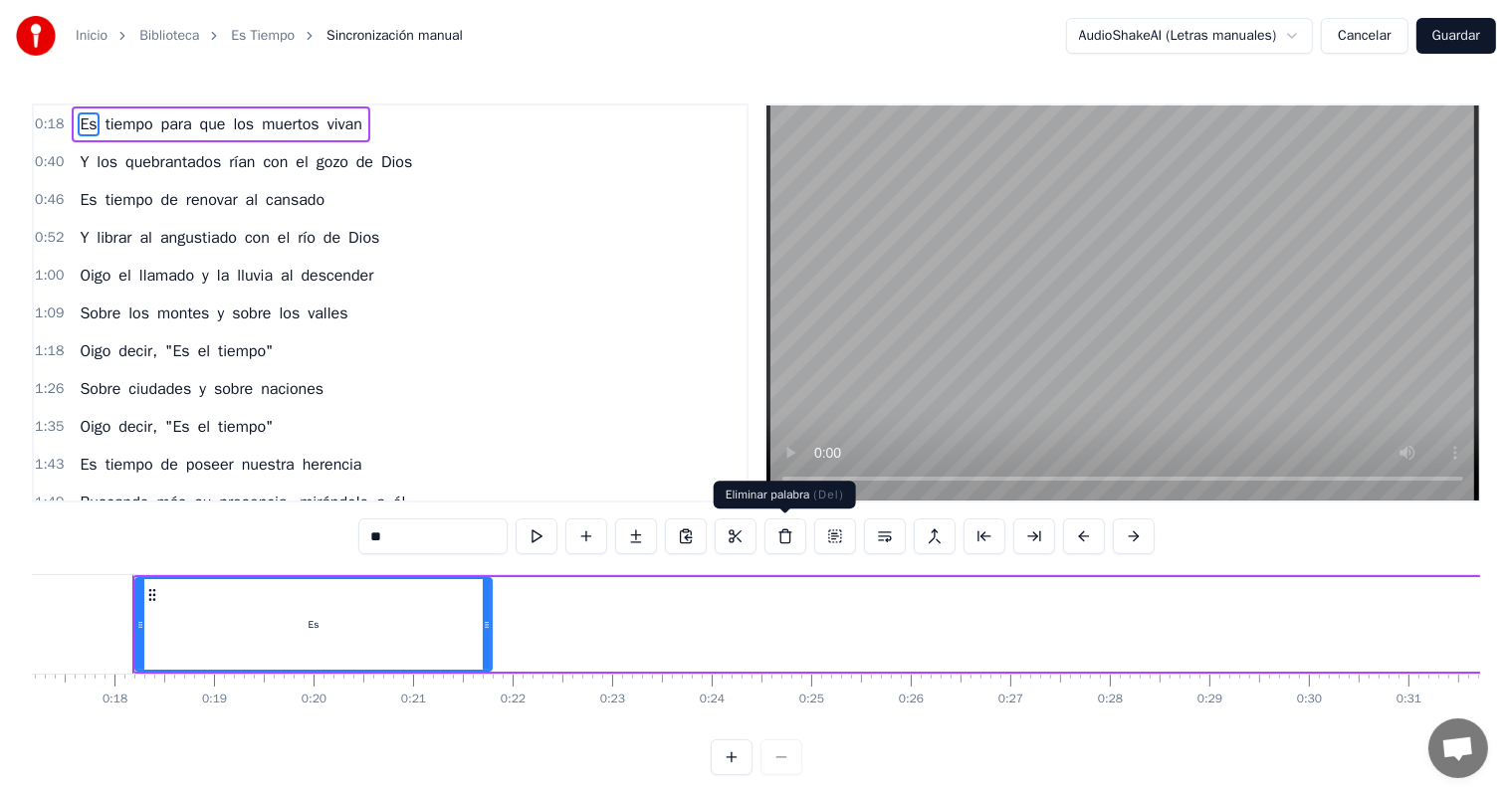 click at bounding box center [785, 536] 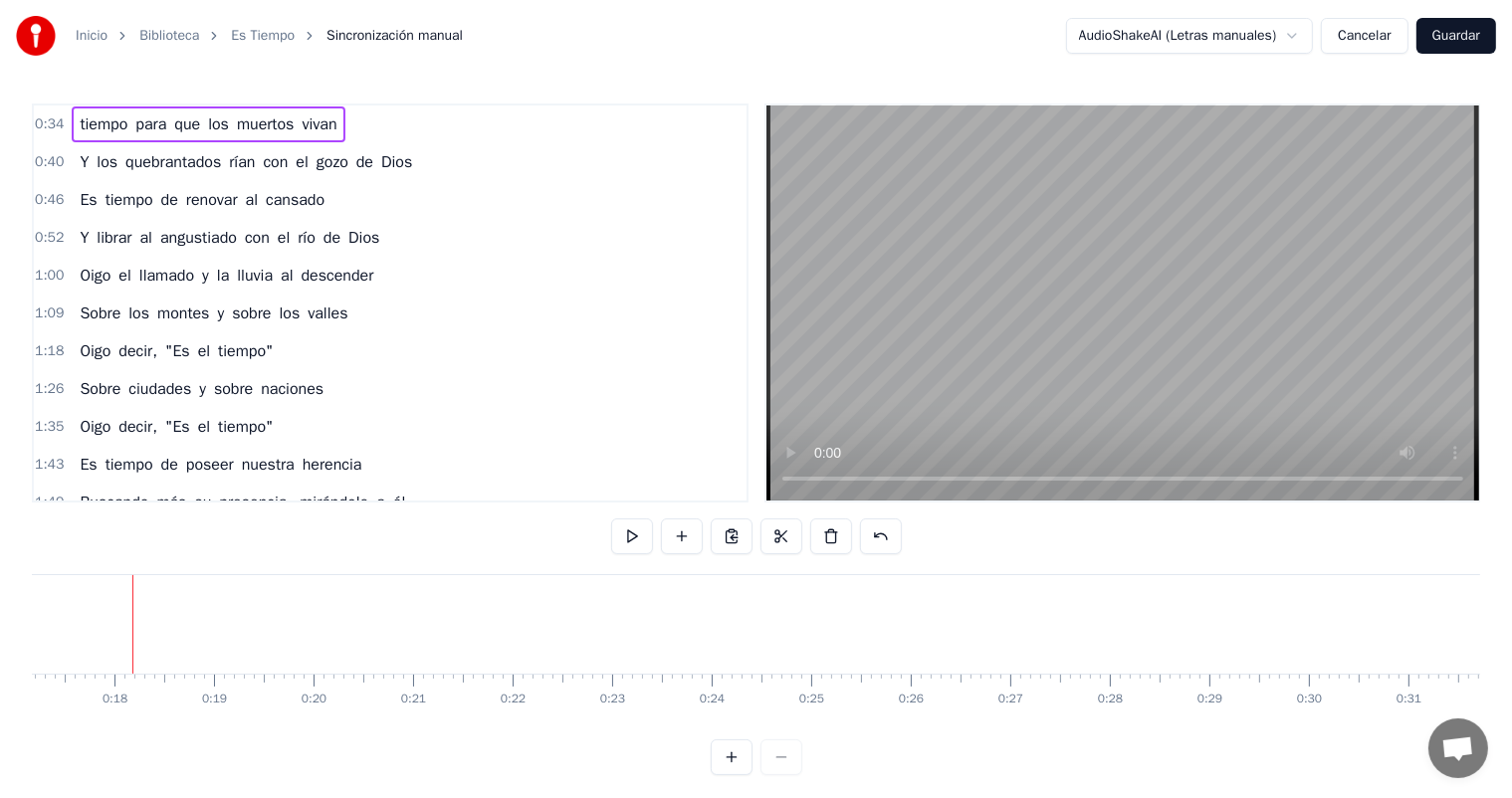click at bounding box center (756, 757) 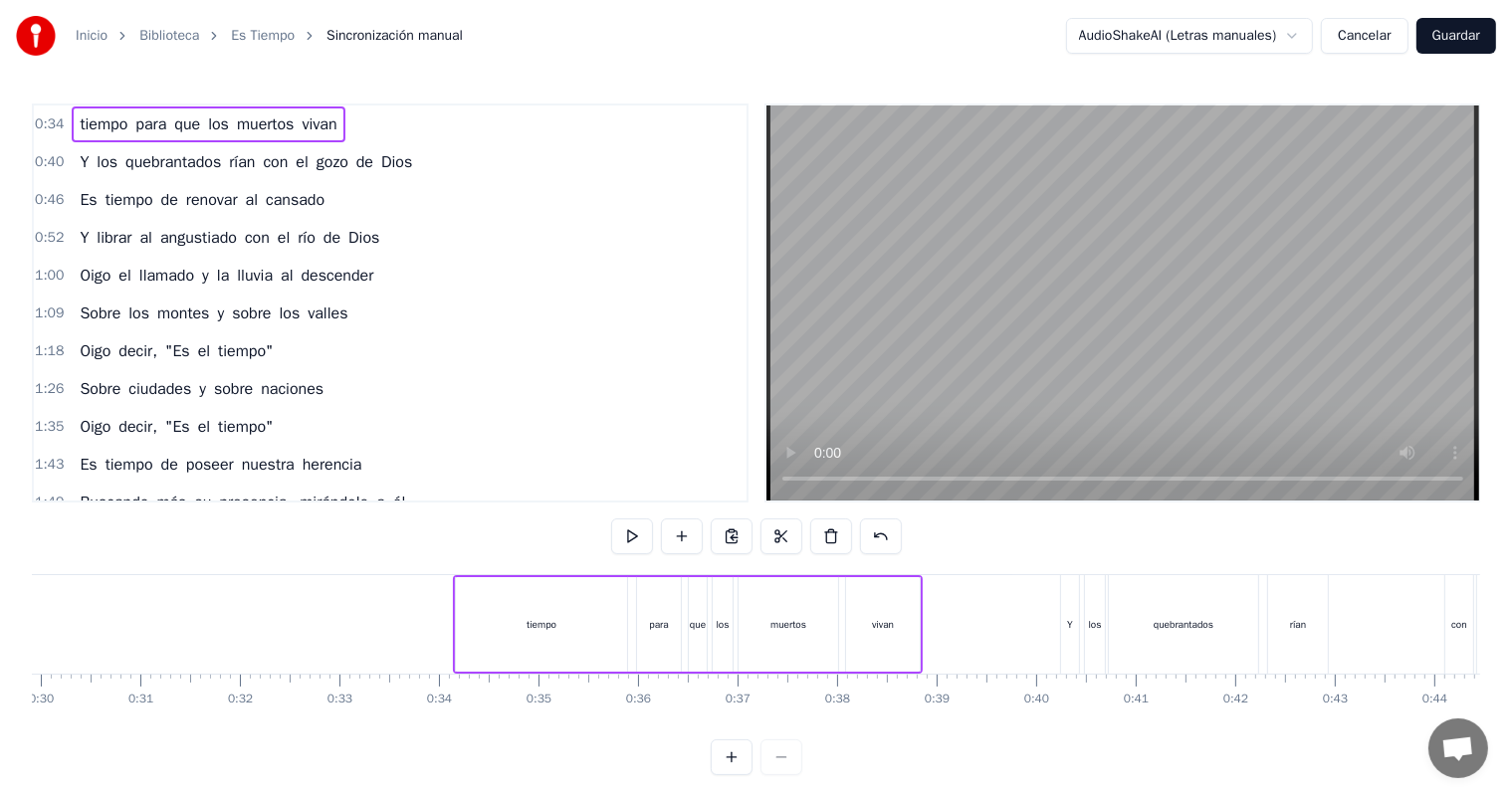 click on "tiempo" at bounding box center [541, 624] 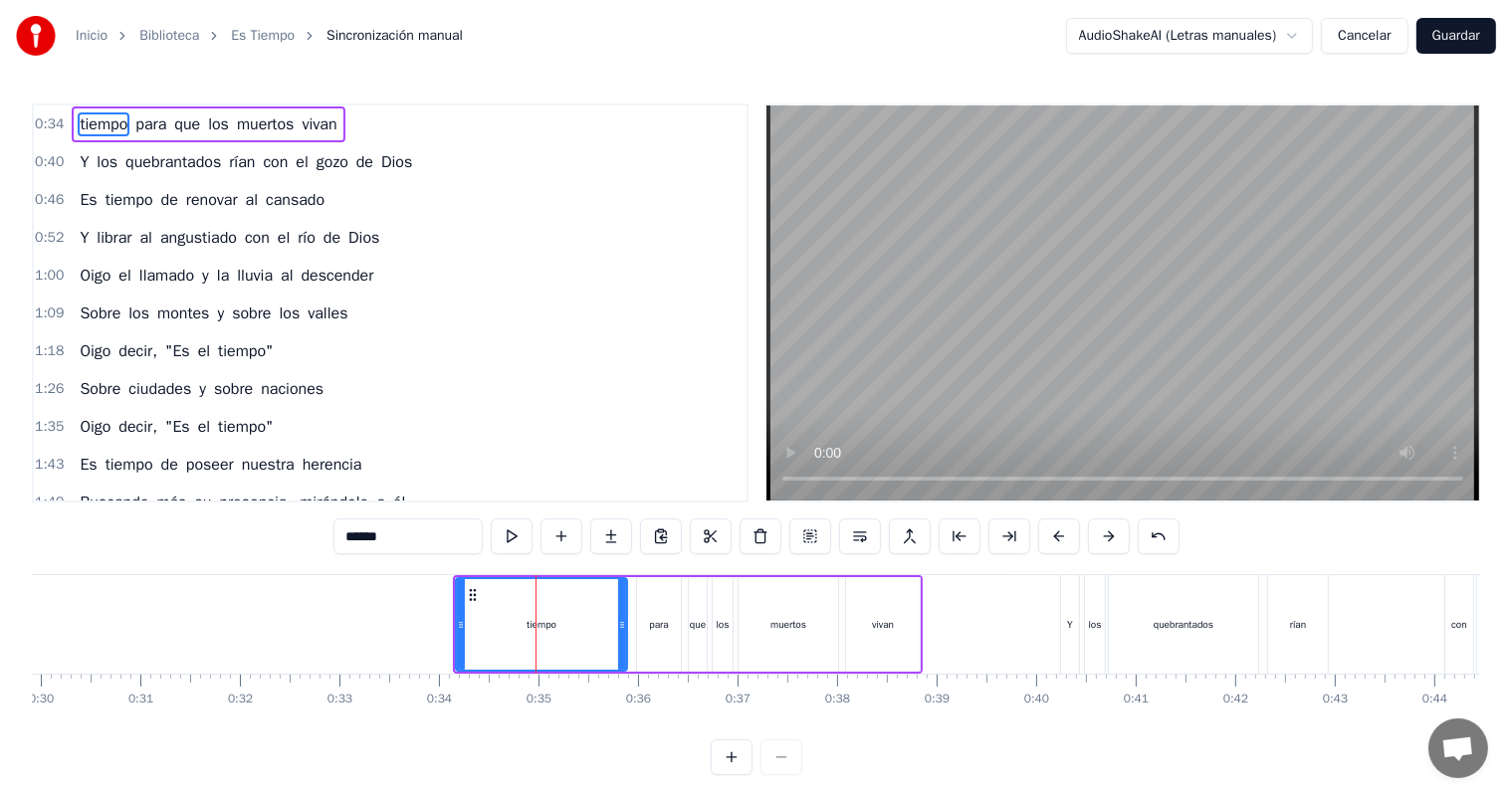 click on "******" at bounding box center [408, 536] 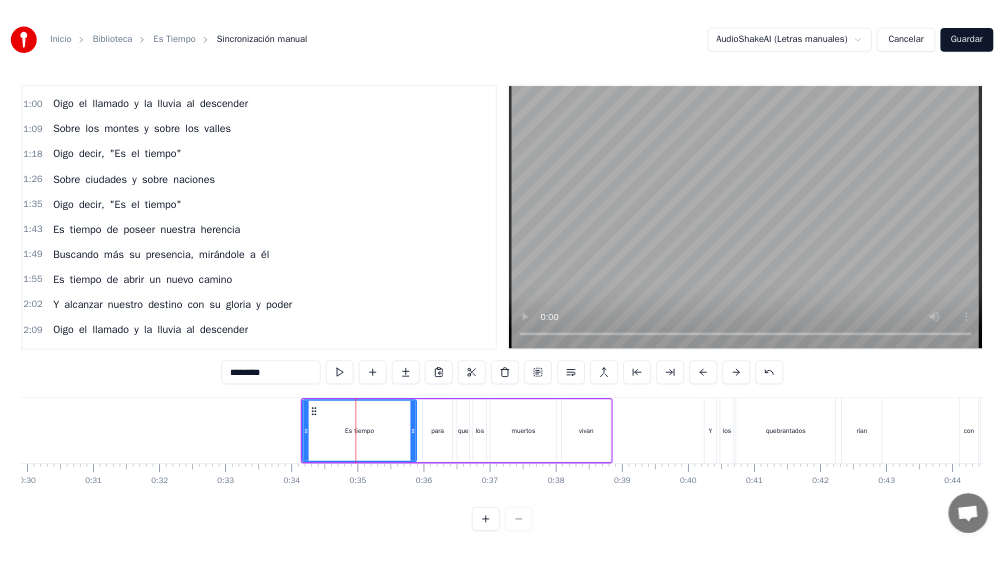 scroll, scrollTop: 0, scrollLeft: 0, axis: both 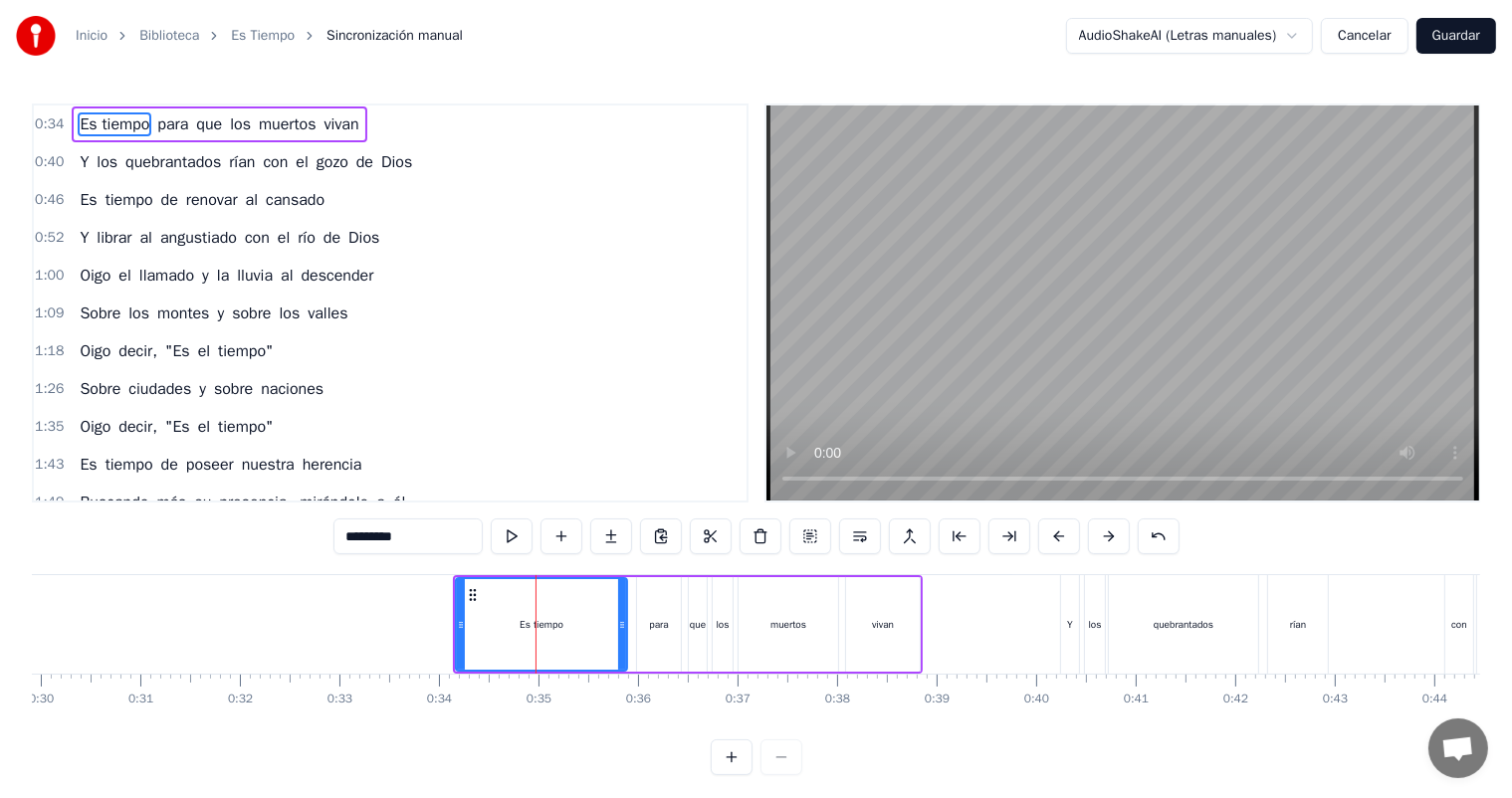 type on "*********" 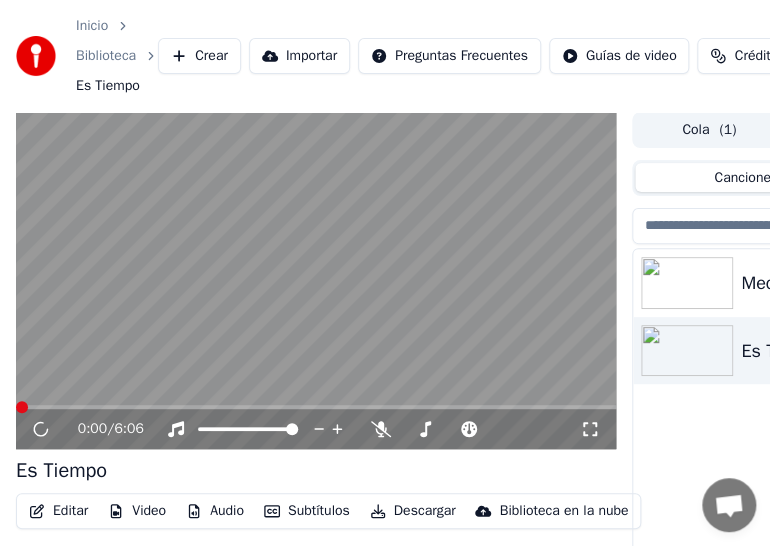 click 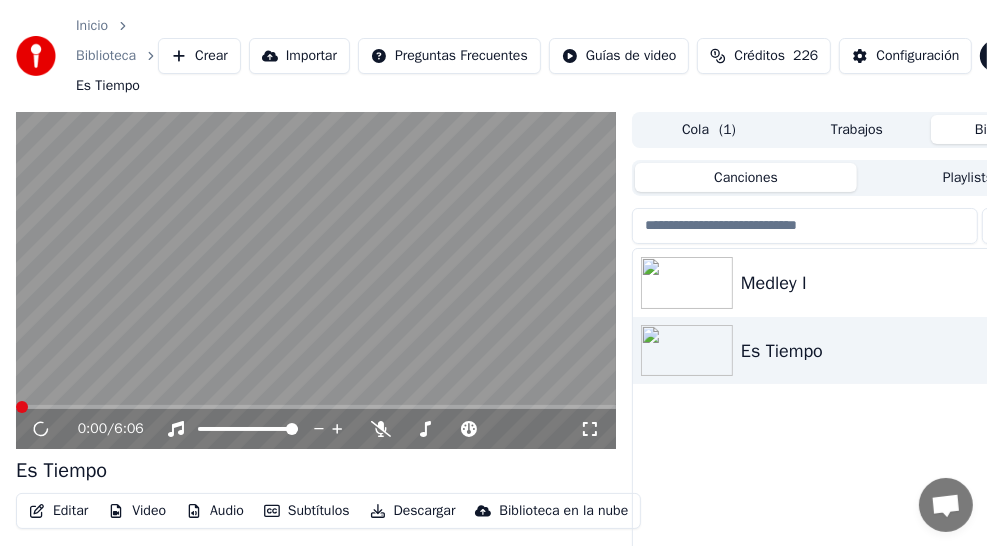 click on "Crear" at bounding box center (199, 56) 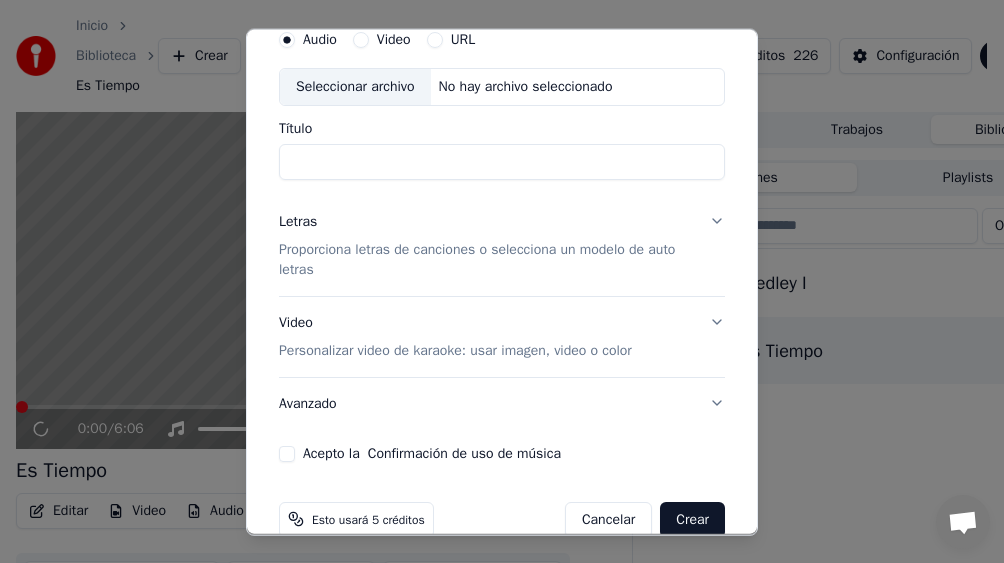 scroll, scrollTop: 117, scrollLeft: 0, axis: vertical 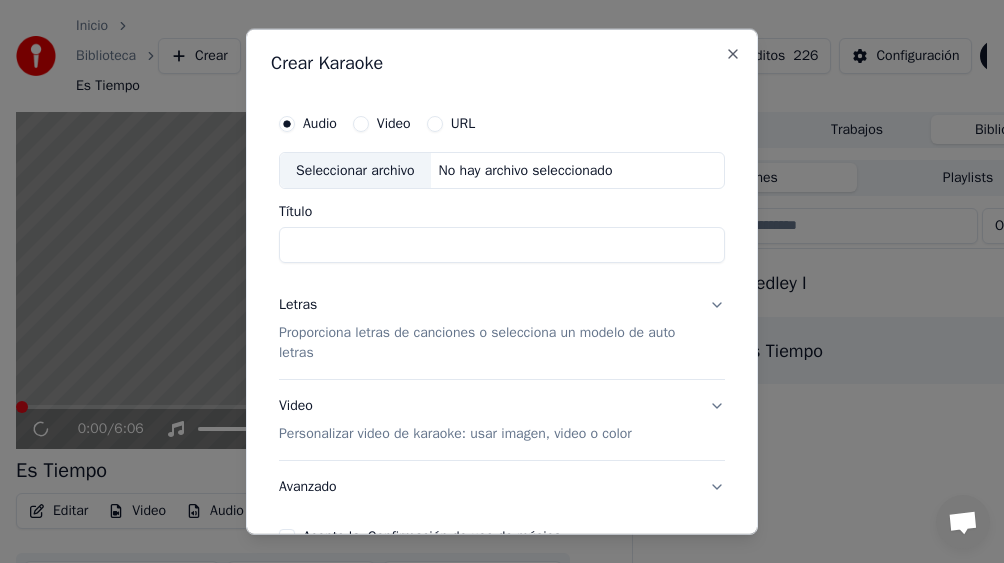 click on "Seleccionar archivo" at bounding box center (355, 170) 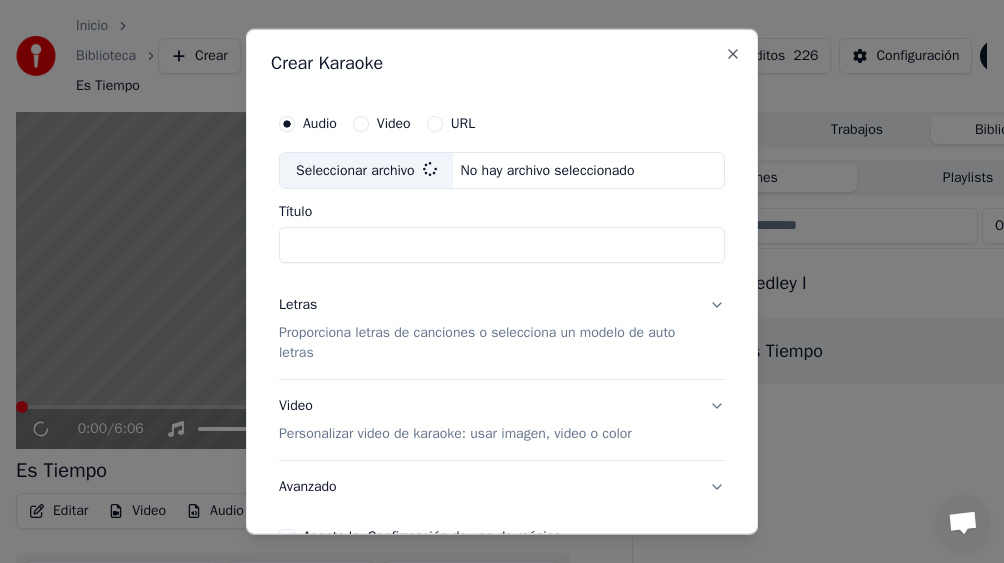 type on "**********" 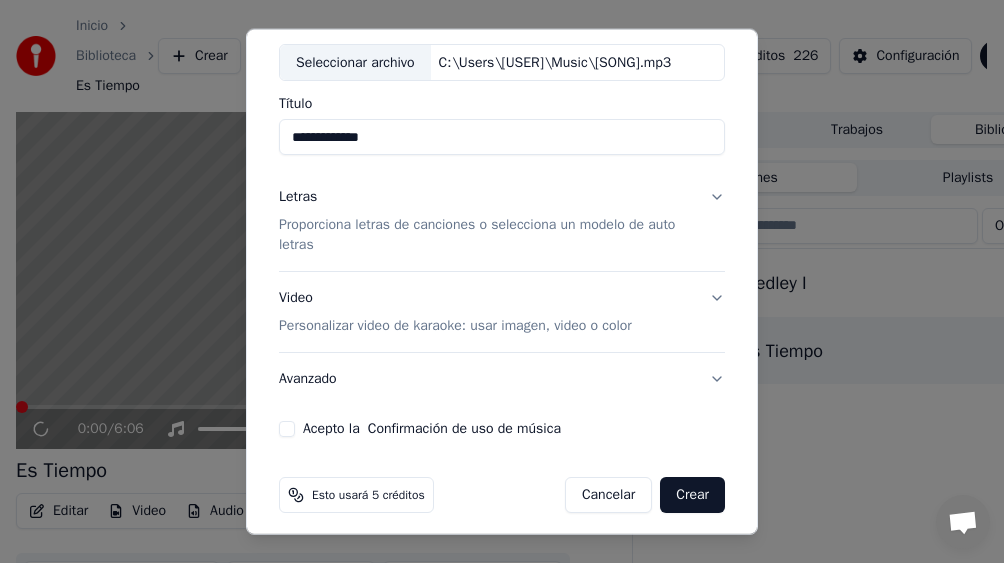 scroll, scrollTop: 117, scrollLeft: 0, axis: vertical 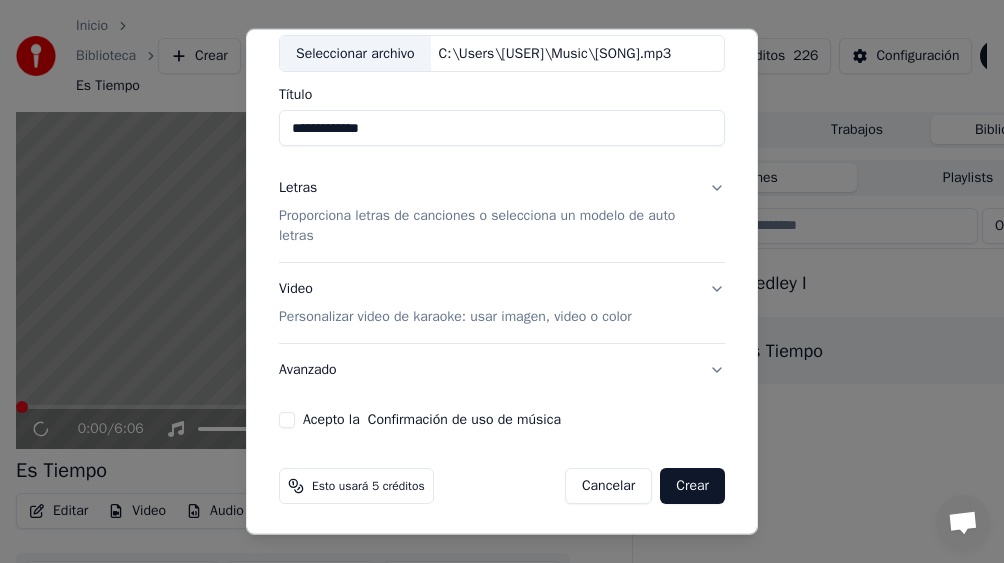 click on "Letras Proporciona letras de canciones o selecciona un modelo de auto letras" at bounding box center [502, 212] 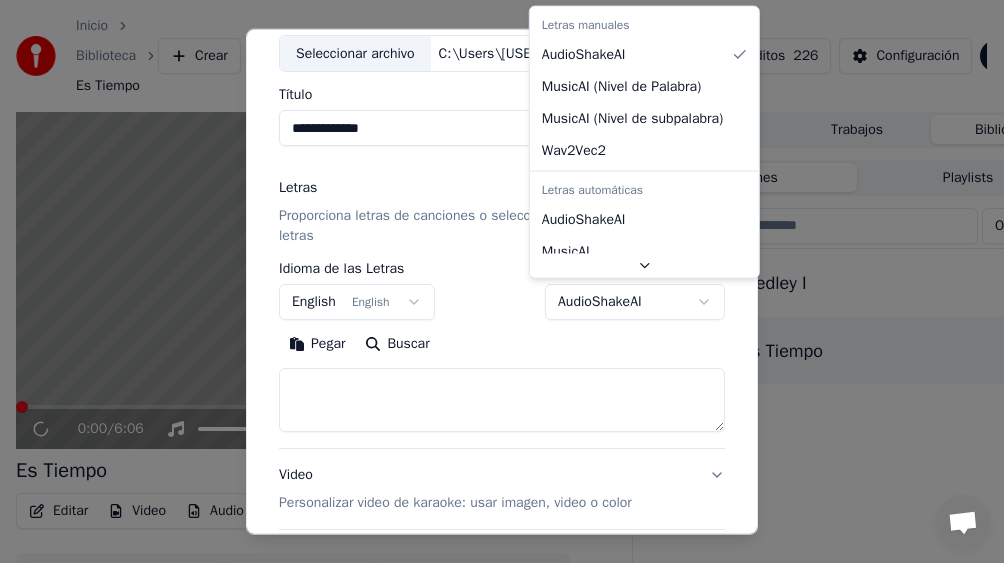 click on "AudioShakeAI" at bounding box center (635, 302) 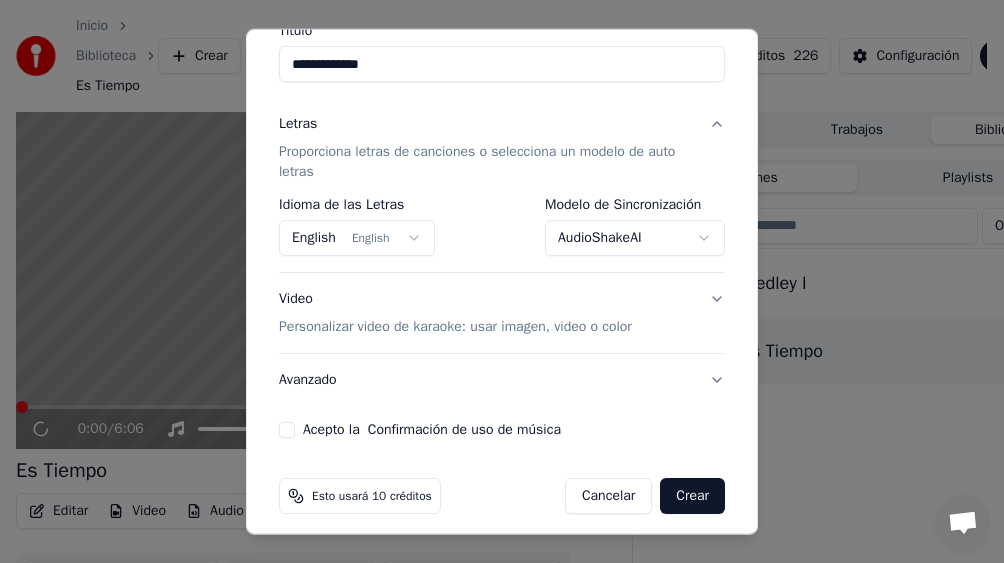 scroll, scrollTop: 191, scrollLeft: 0, axis: vertical 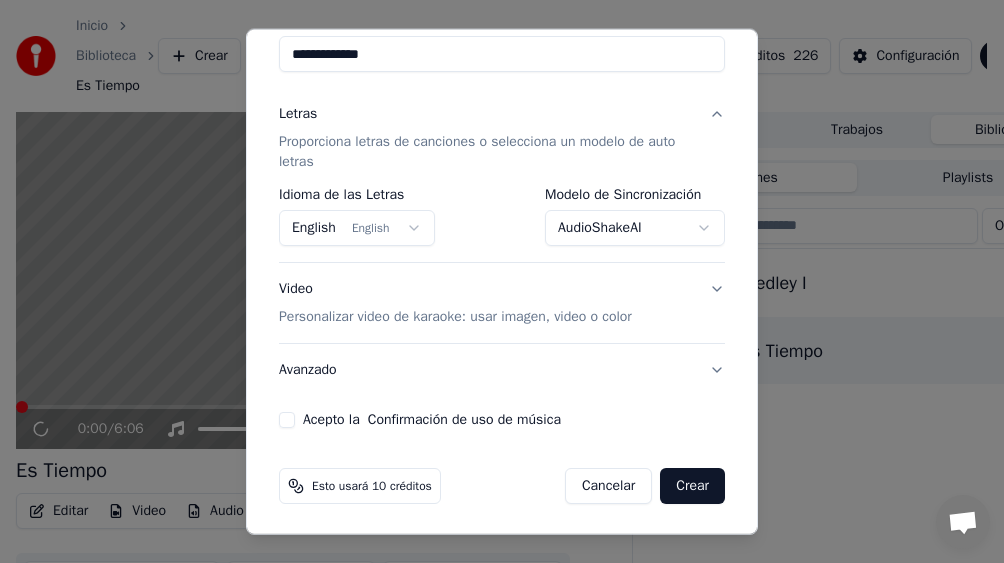 click on "Video Personalizar video de karaoke: usar imagen, video o color" at bounding box center (502, 303) 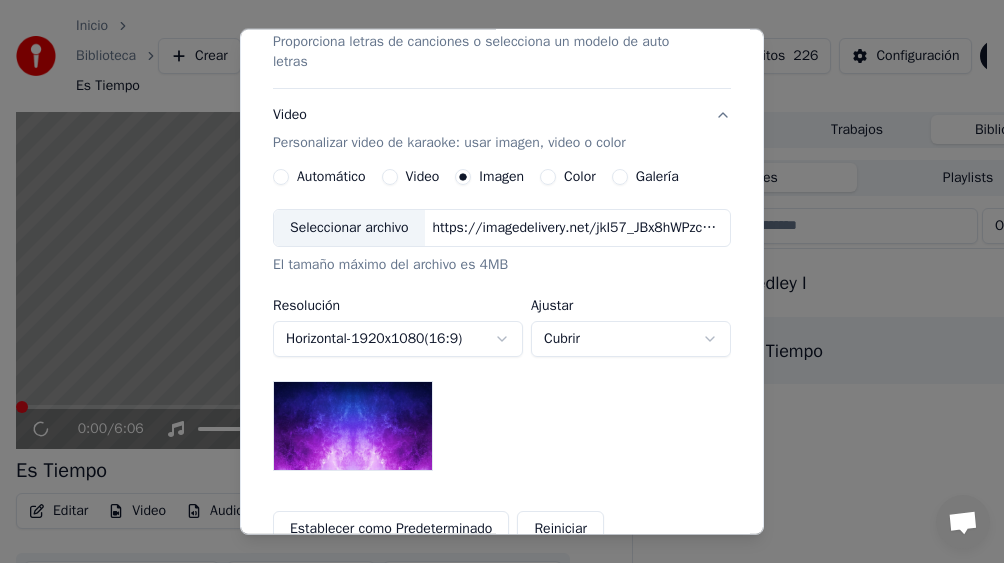 scroll, scrollTop: 328, scrollLeft: 0, axis: vertical 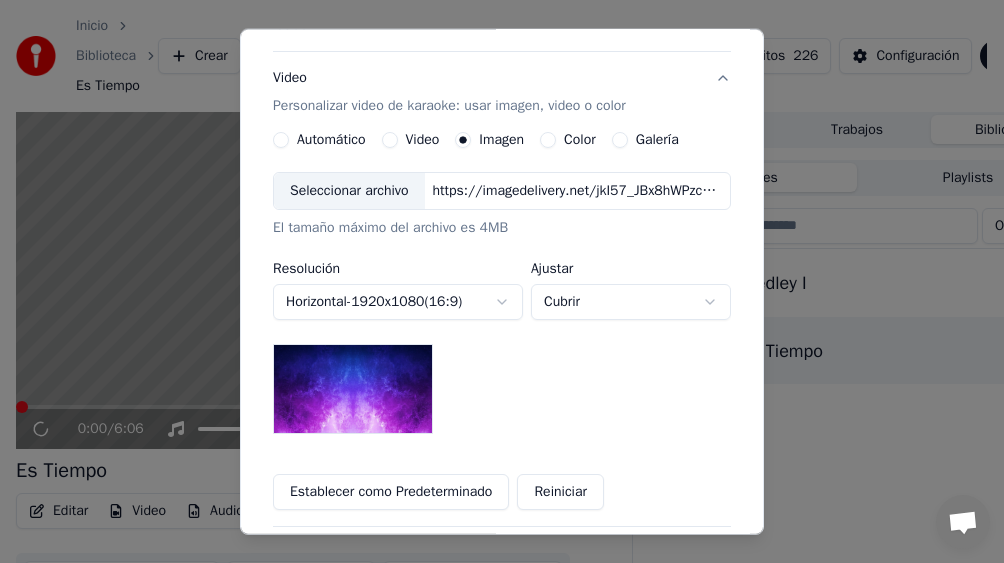 click on "Automático Video Imagen Color Galería" at bounding box center [476, 140] 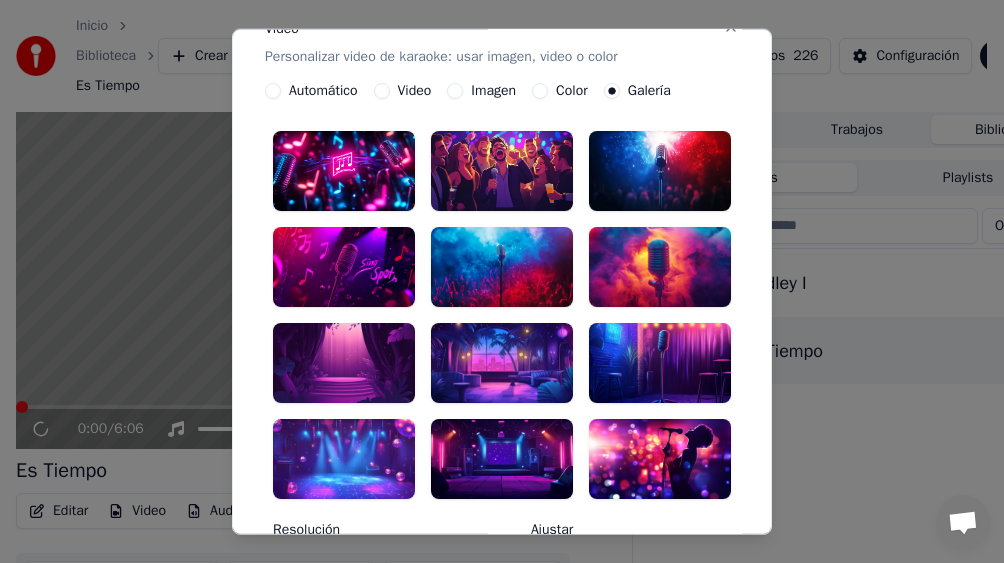 scroll, scrollTop: 345, scrollLeft: 0, axis: vertical 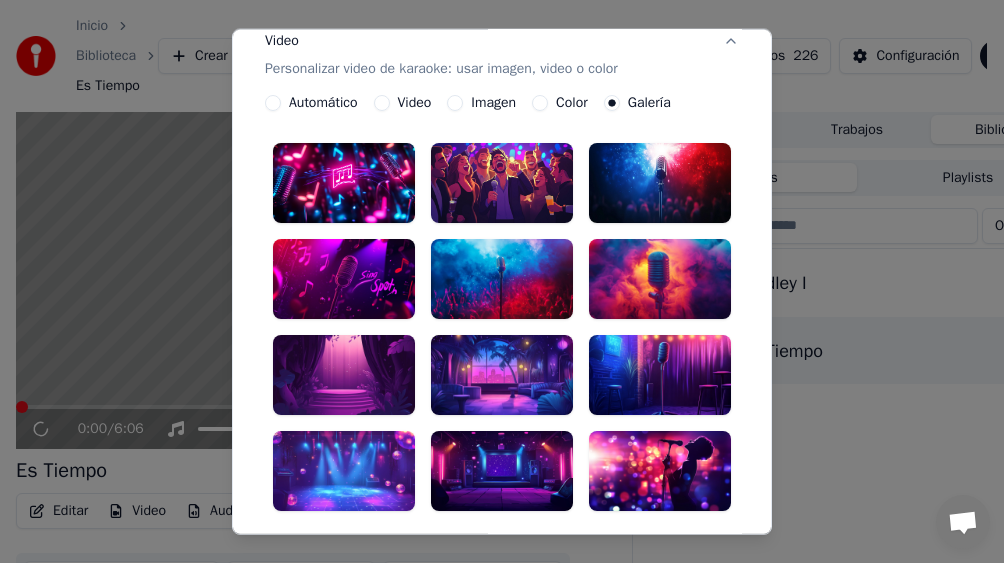 click at bounding box center [344, 183] 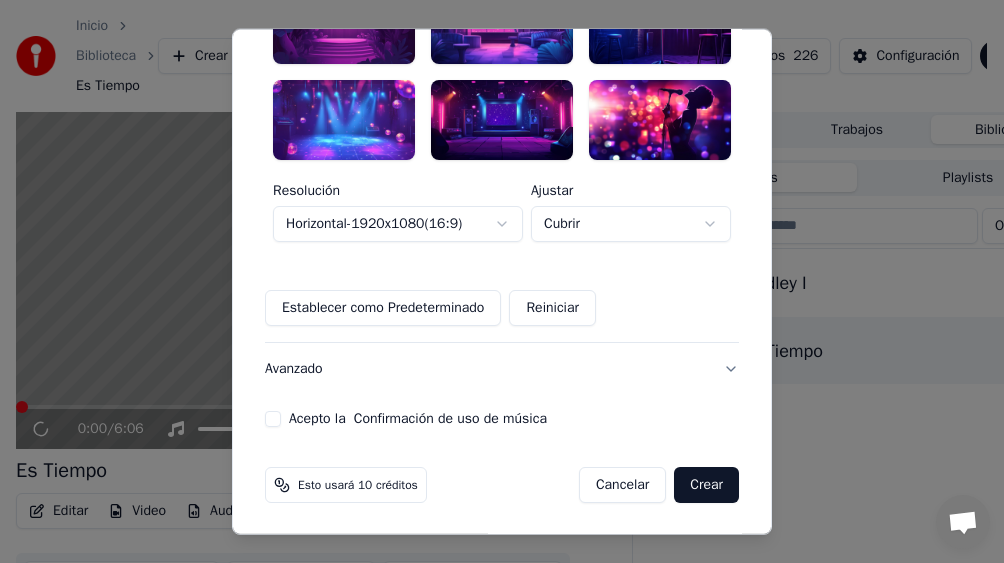 scroll, scrollTop: 715, scrollLeft: 0, axis: vertical 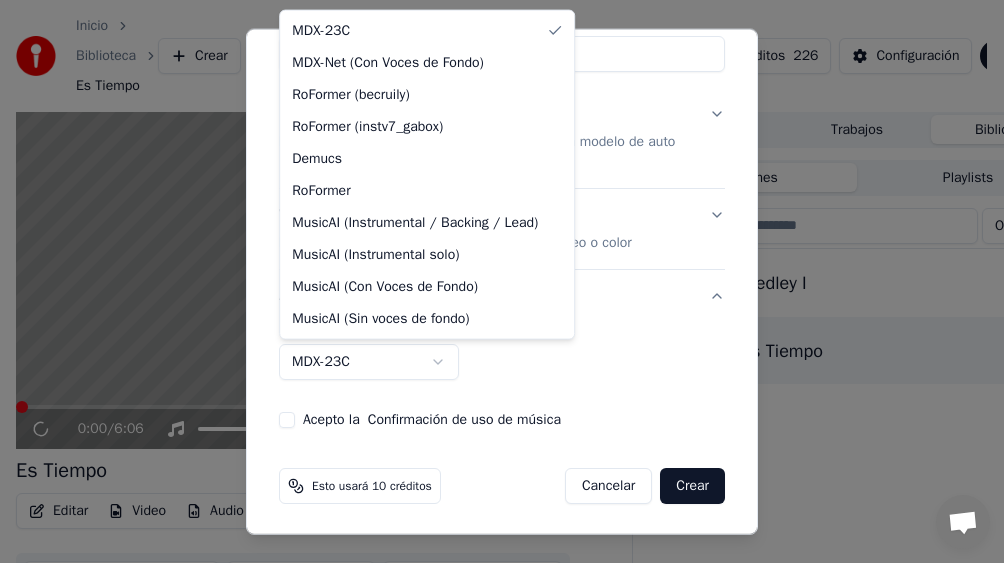 click on "MDX-23C" at bounding box center (369, 362) 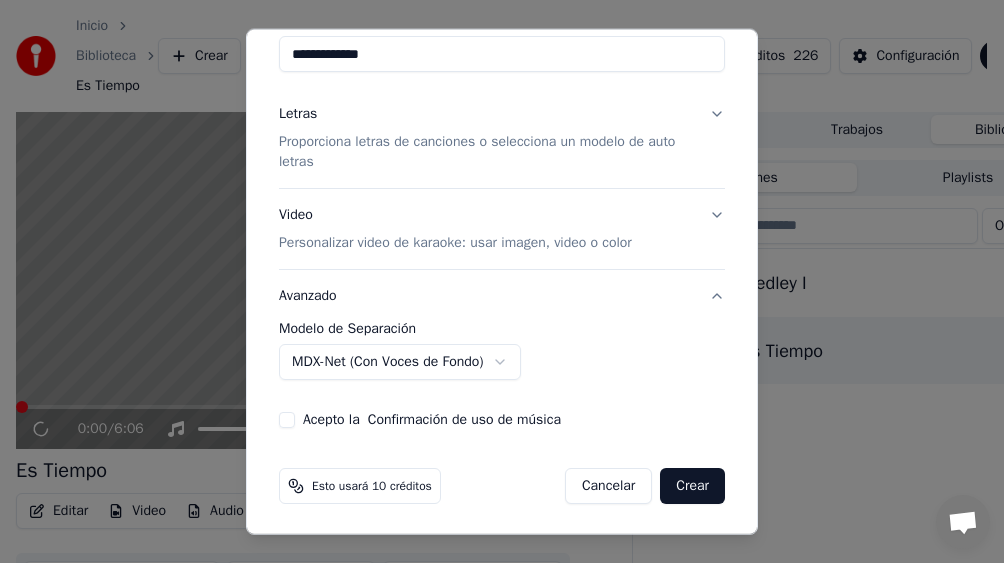 click on "Acepto la   Confirmación de uso de música" at bounding box center [287, 420] 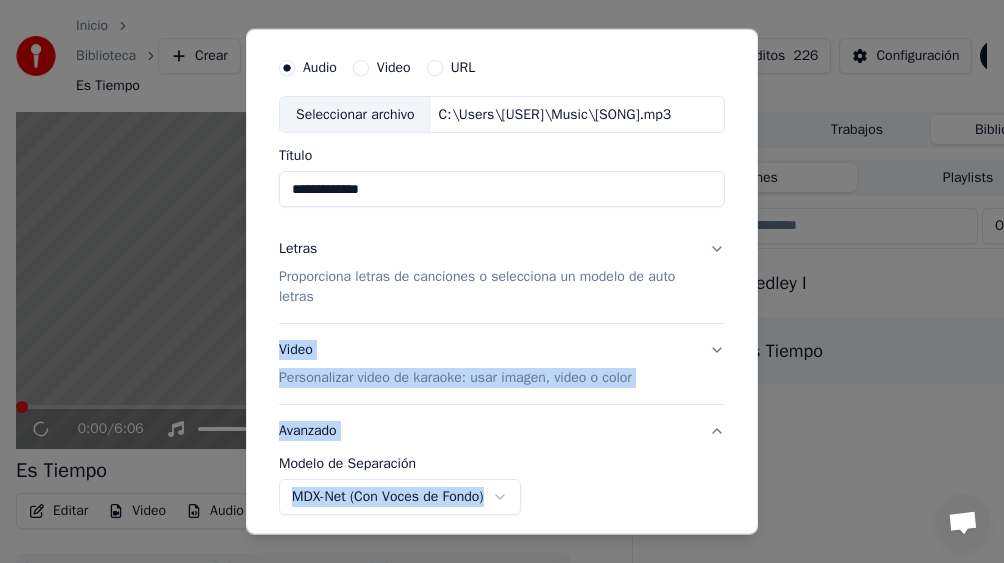 scroll, scrollTop: 0, scrollLeft: 0, axis: both 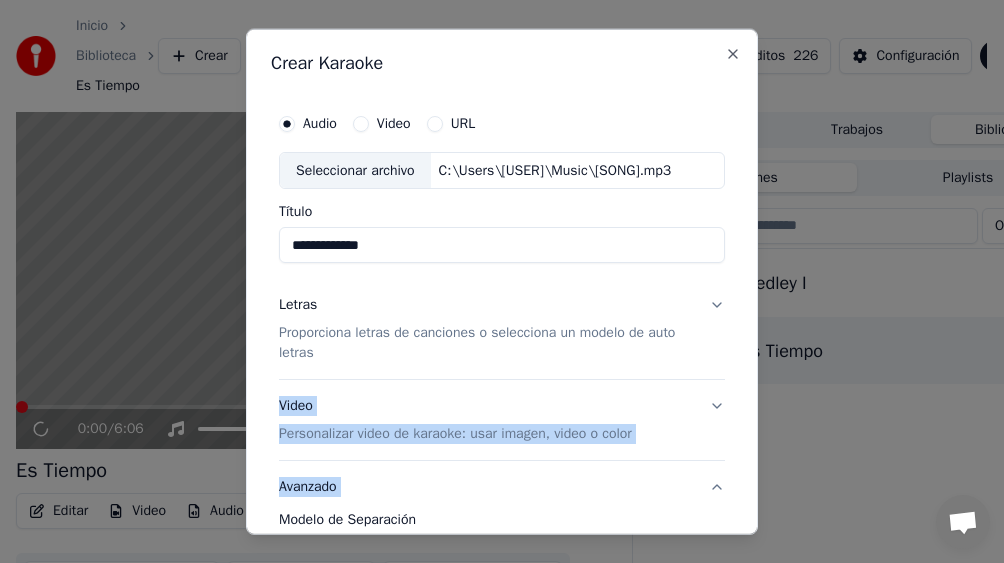 drag, startPoint x: 756, startPoint y: 424, endPoint x: 756, endPoint y: 281, distance: 143 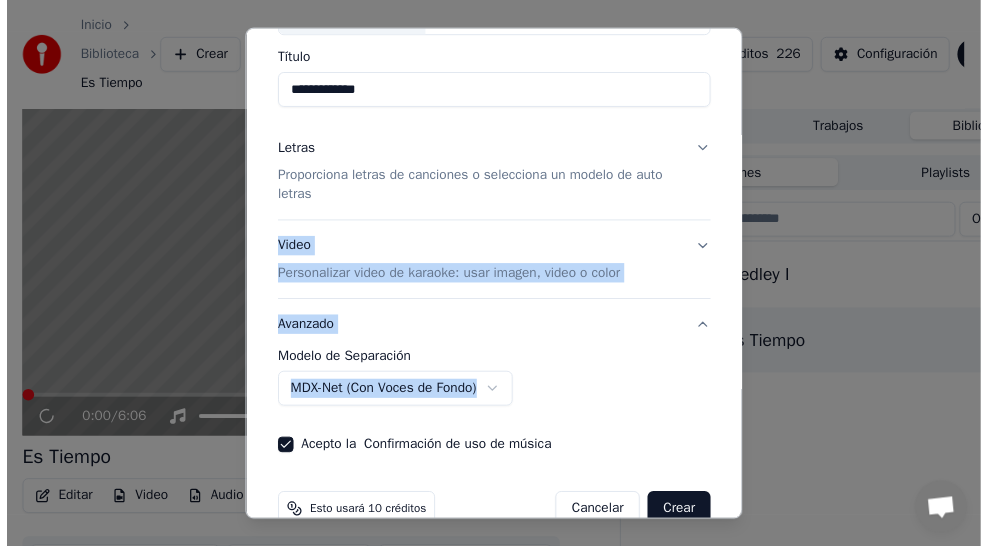 scroll, scrollTop: 191, scrollLeft: 0, axis: vertical 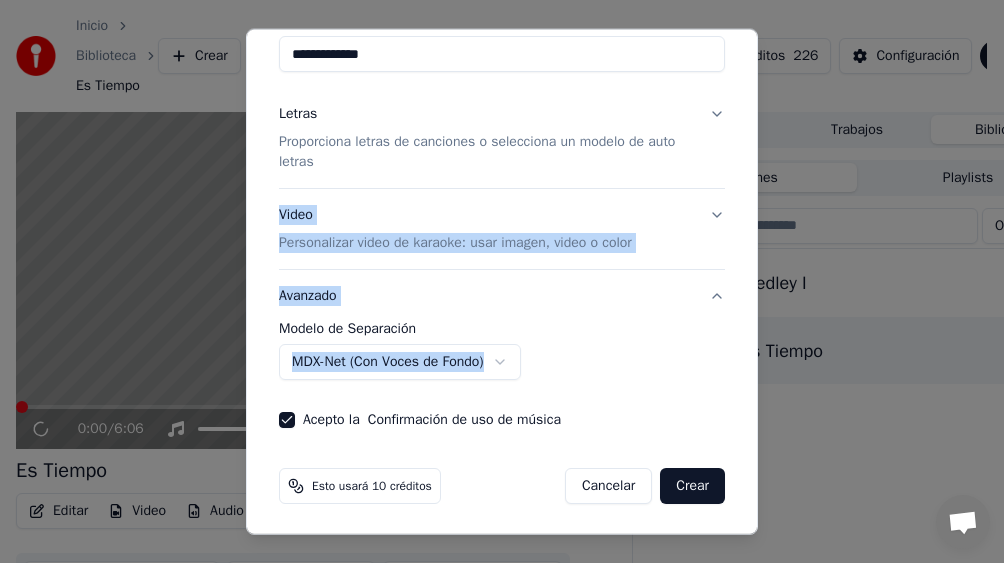 click on "Crear" at bounding box center [692, 486] 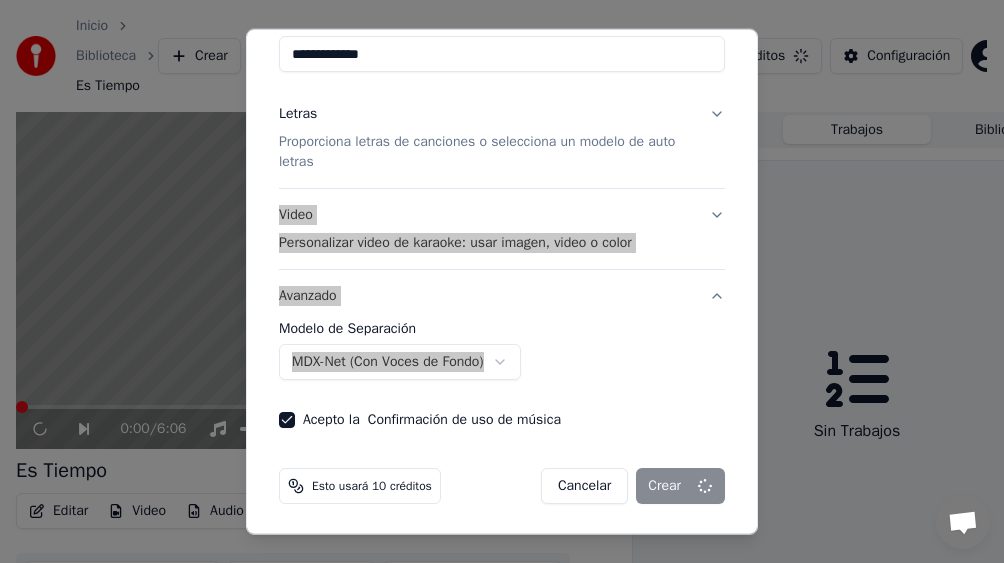 select on "******" 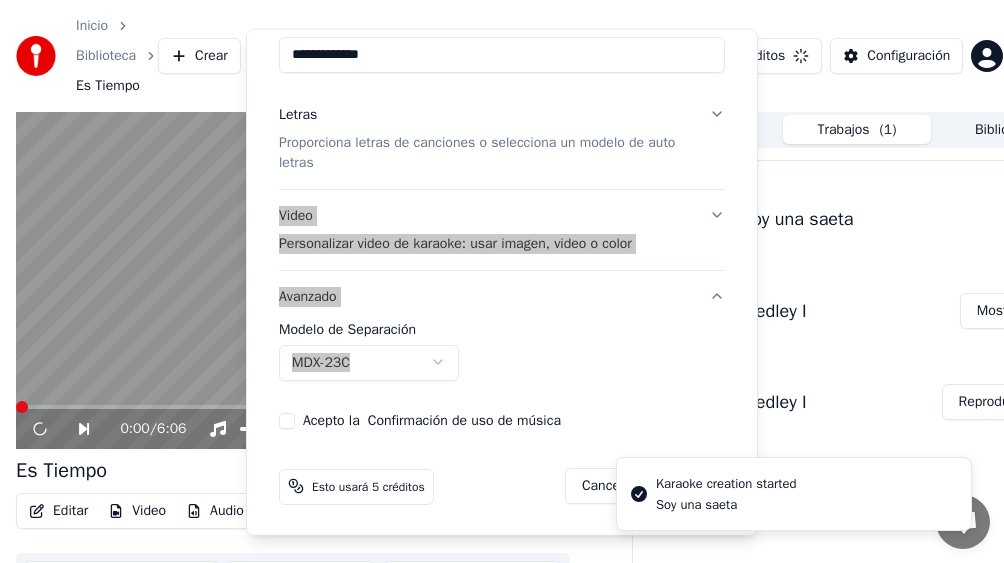 type 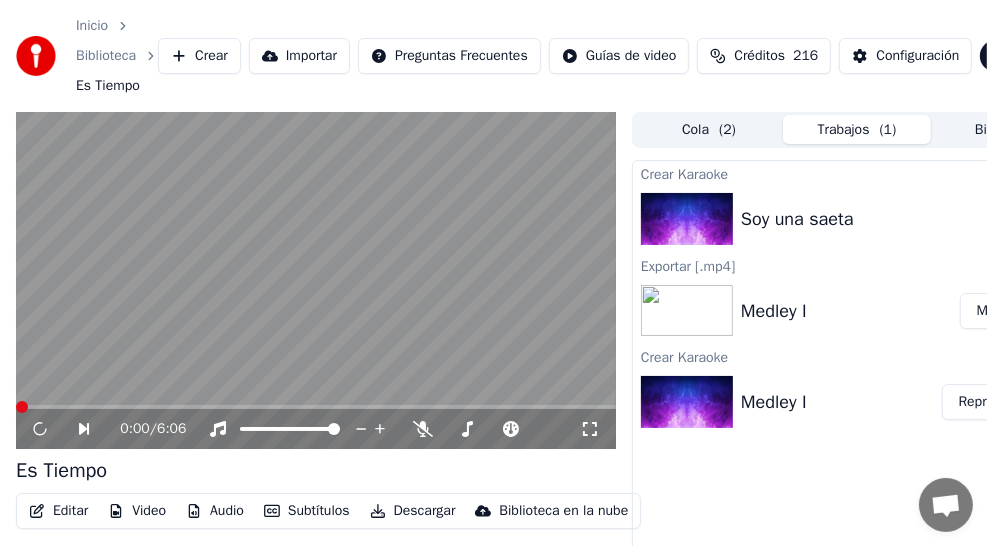 drag, startPoint x: 656, startPoint y: 3, endPoint x: 495, endPoint y: 2, distance: 161.00311 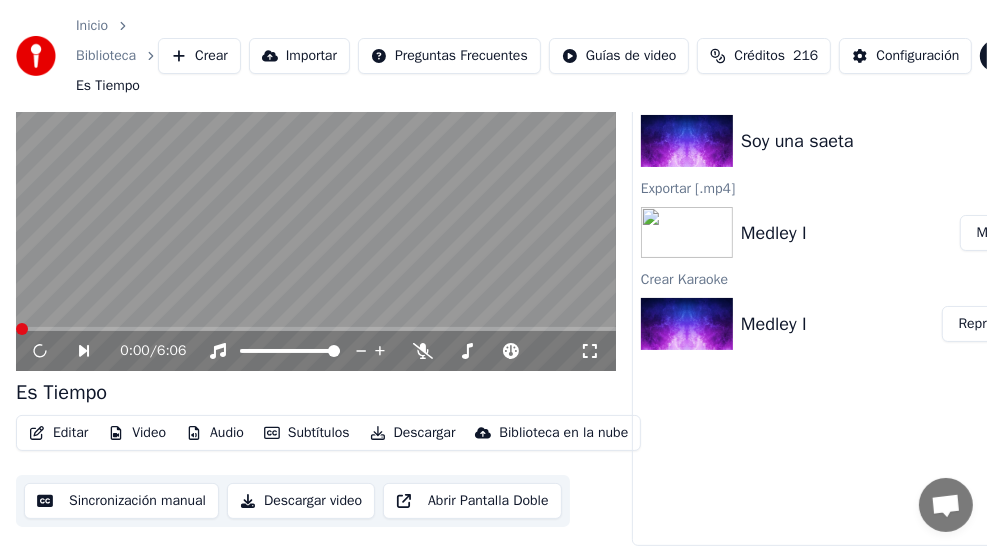 drag, startPoint x: 542, startPoint y: 34, endPoint x: 724, endPoint y: 8, distance: 183.84776 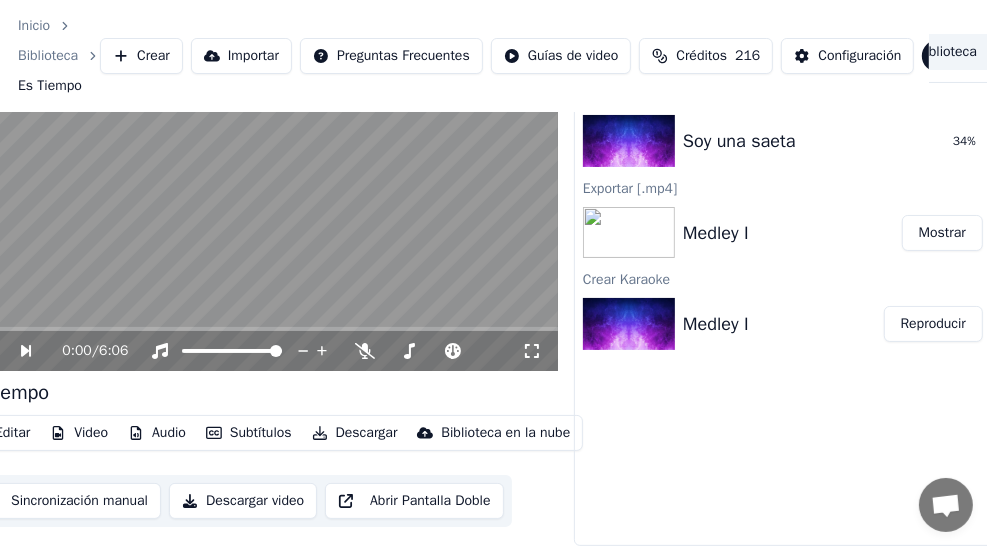 scroll, scrollTop: 92, scrollLeft: 95, axis: both 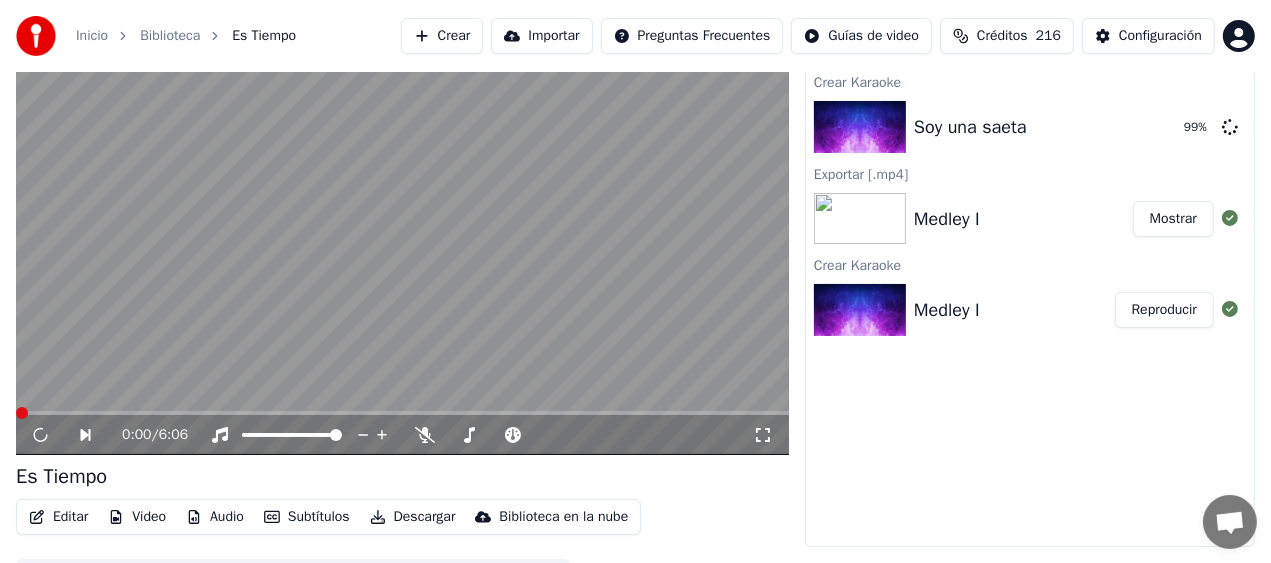 drag, startPoint x: 847, startPoint y: 557, endPoint x: 960, endPoint y: 565, distance: 113.28283 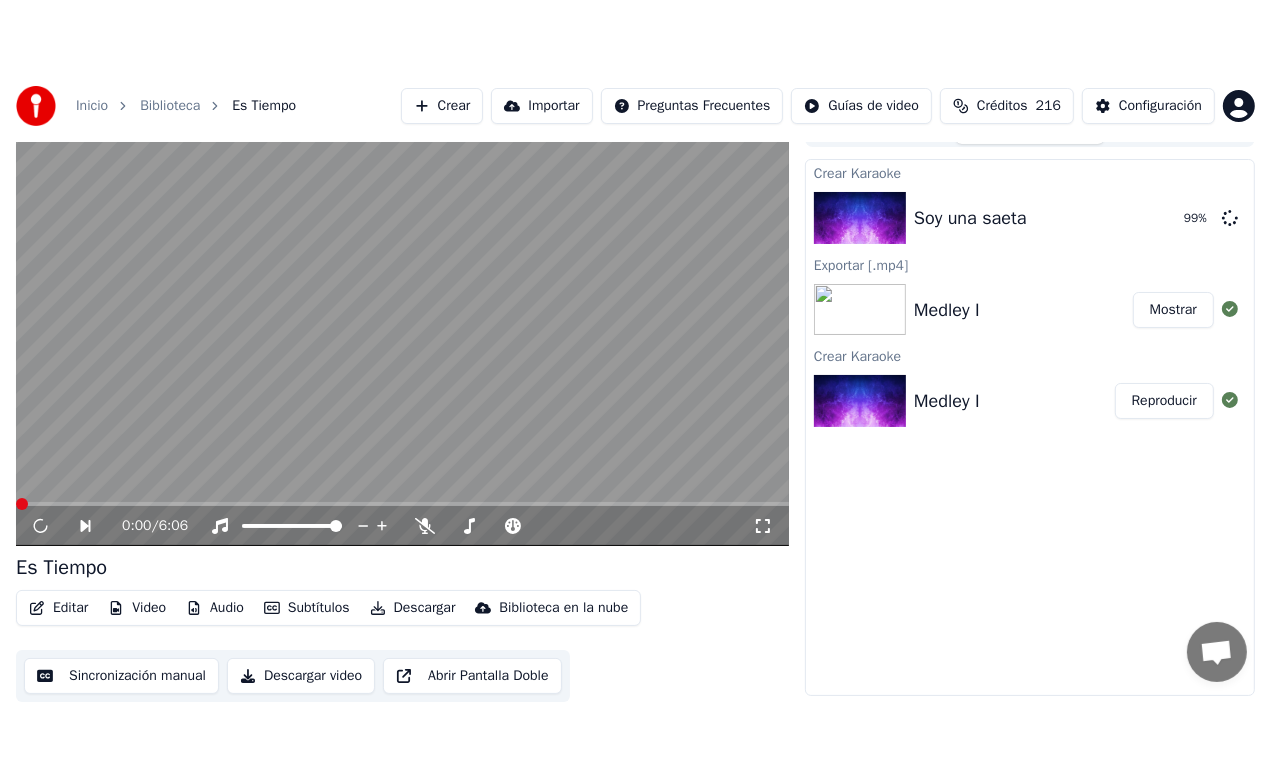 scroll, scrollTop: 4, scrollLeft: 0, axis: vertical 